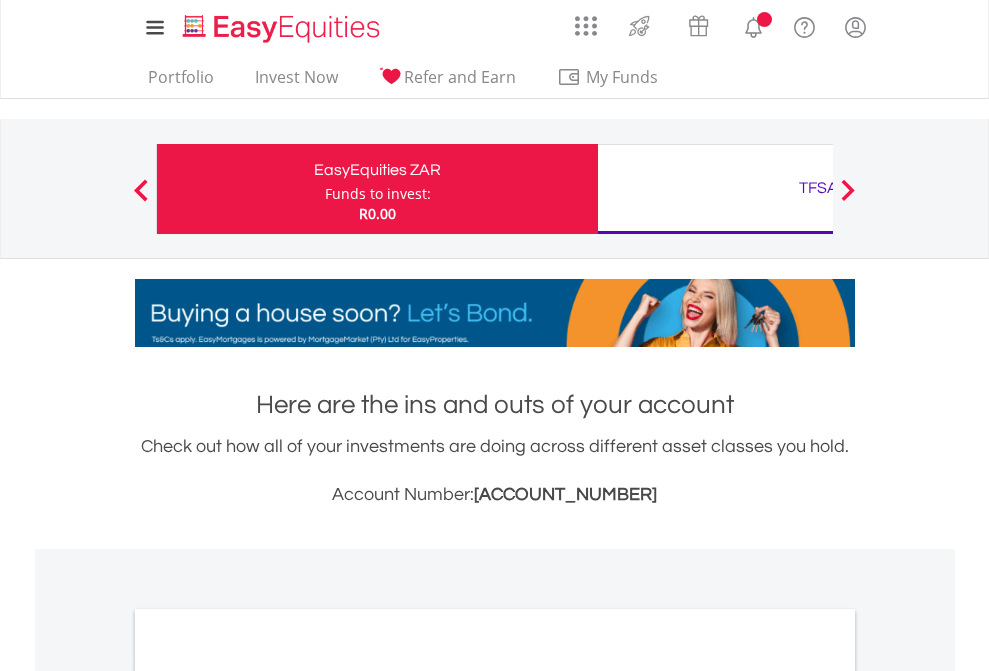 scroll, scrollTop: 0, scrollLeft: 0, axis: both 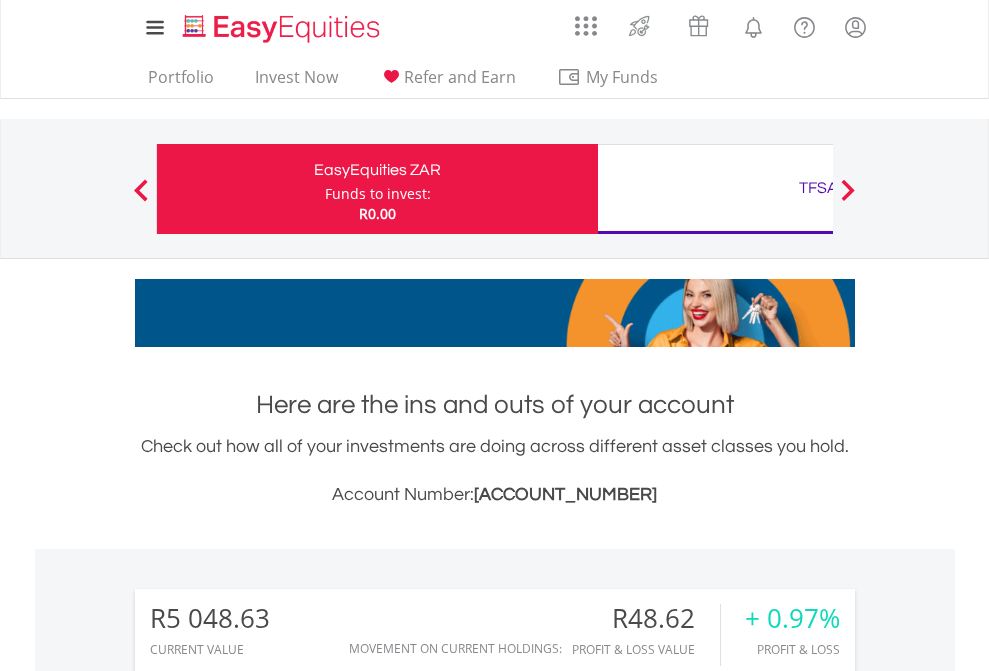 click on "Funds to invest:" at bounding box center (378, 194) 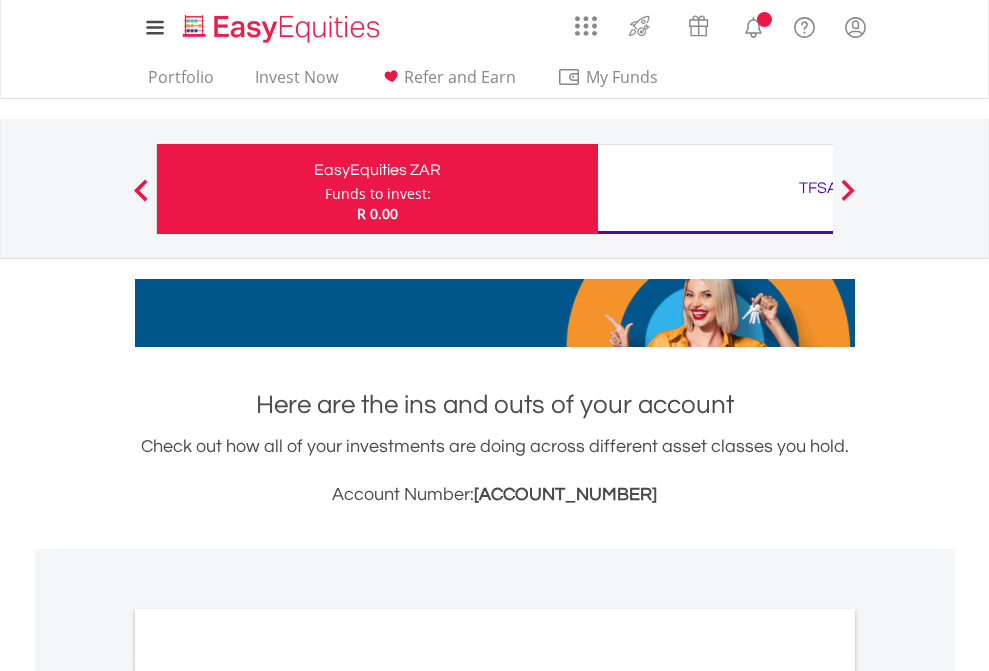scroll, scrollTop: 0, scrollLeft: 0, axis: both 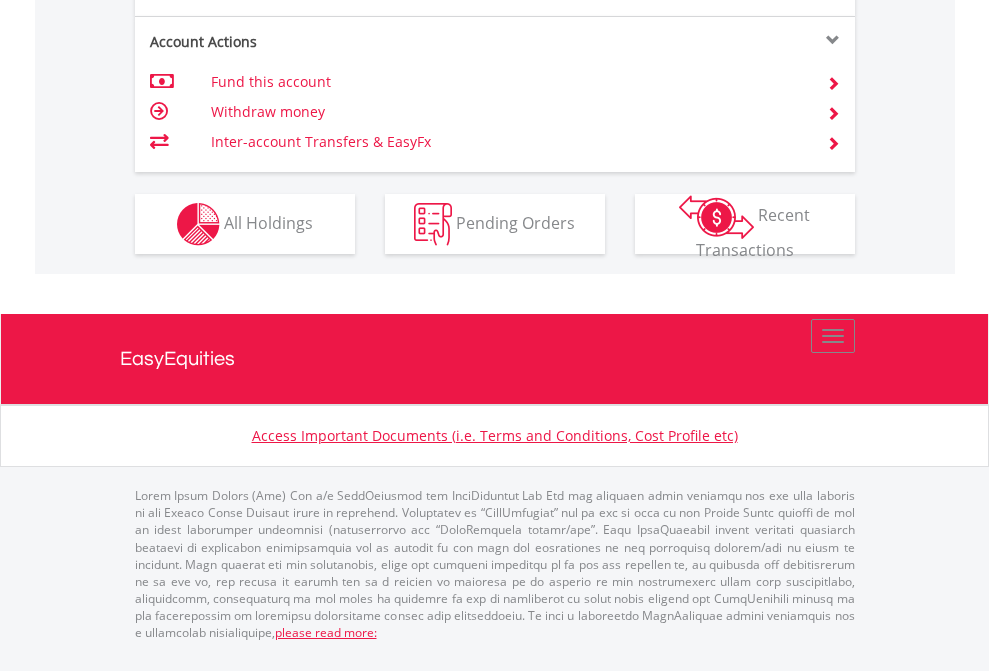 click on "Investment types" at bounding box center [706, -337] 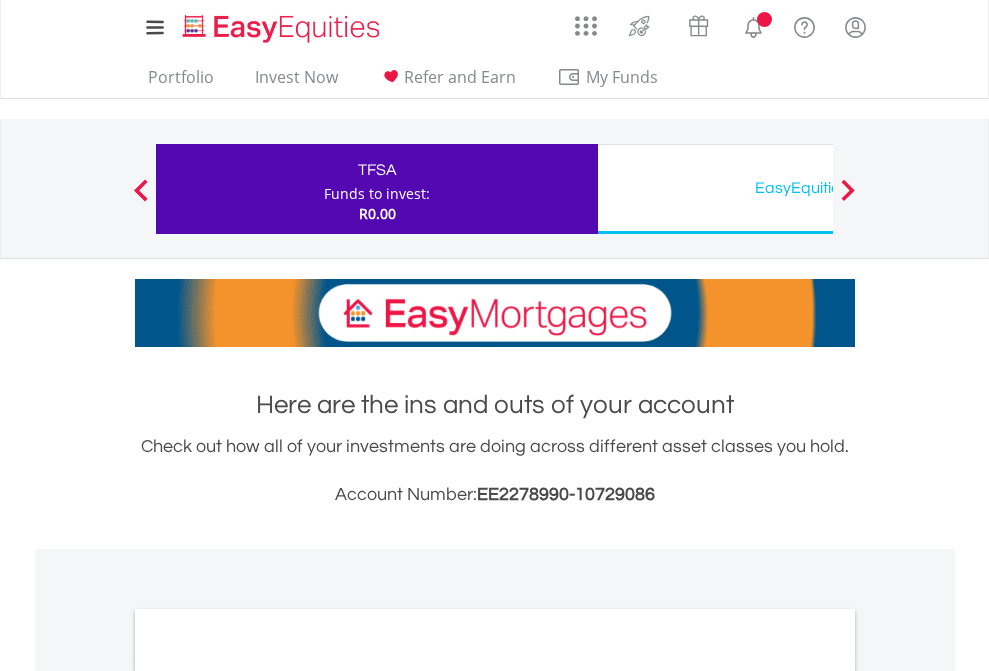 scroll, scrollTop: 0, scrollLeft: 0, axis: both 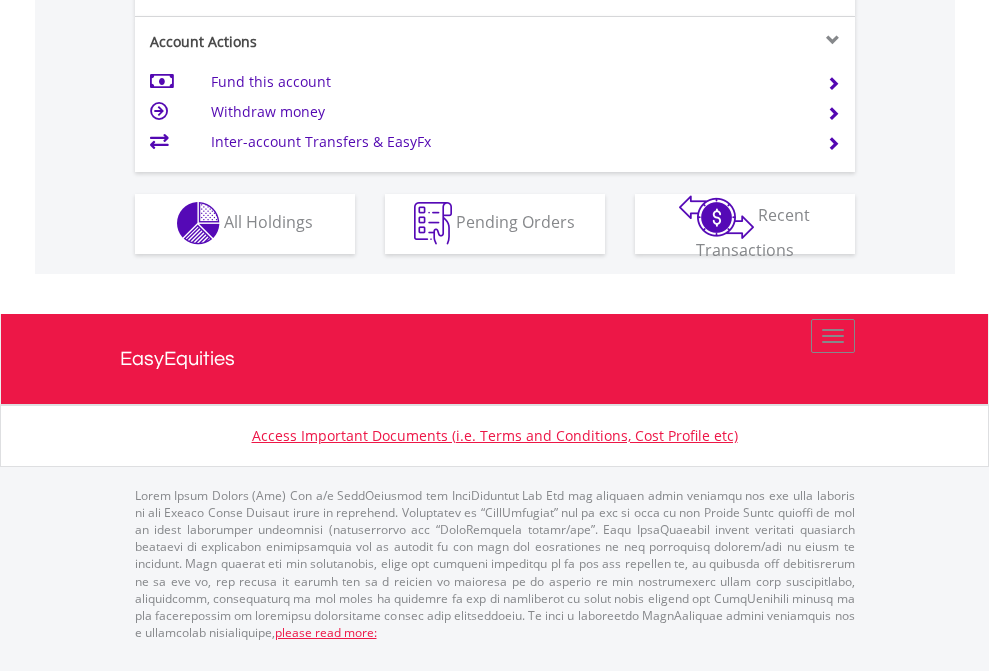 click on "Investment types" at bounding box center [706, -353] 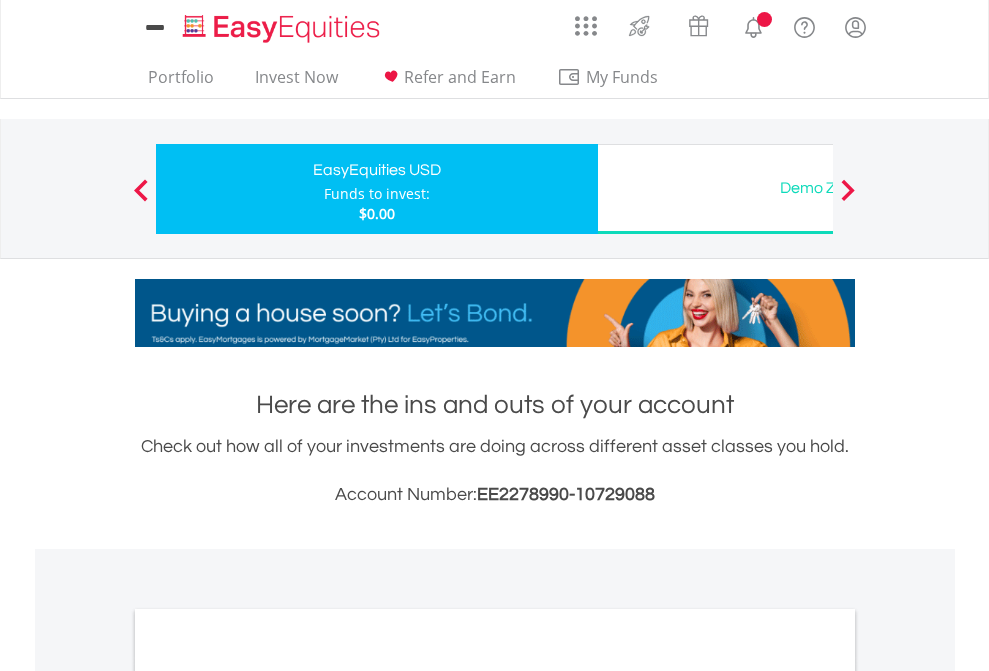 scroll, scrollTop: 0, scrollLeft: 0, axis: both 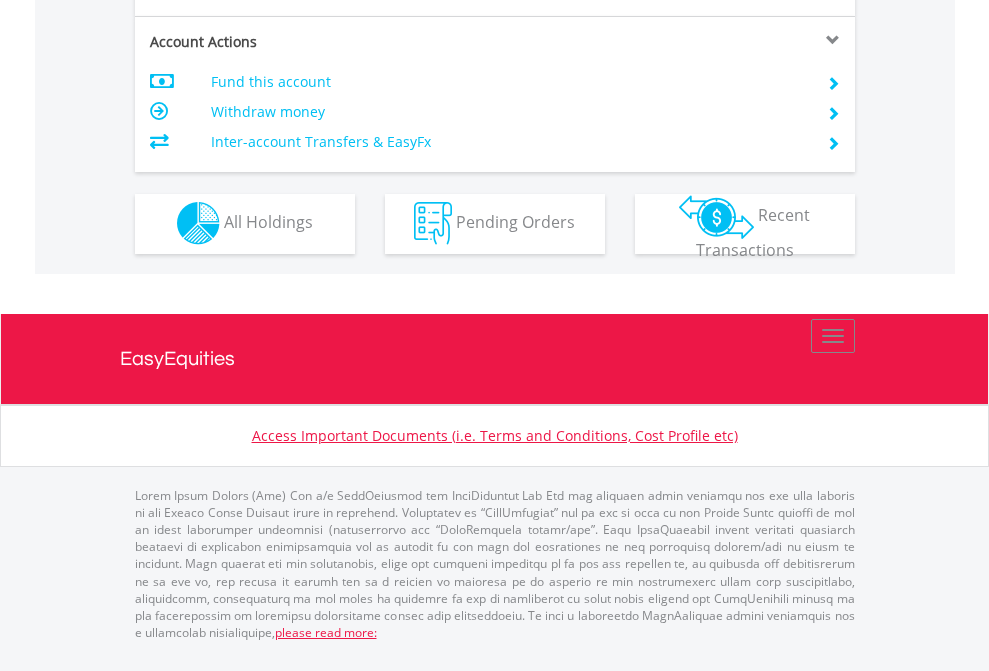 click on "Investment types" at bounding box center (706, -353) 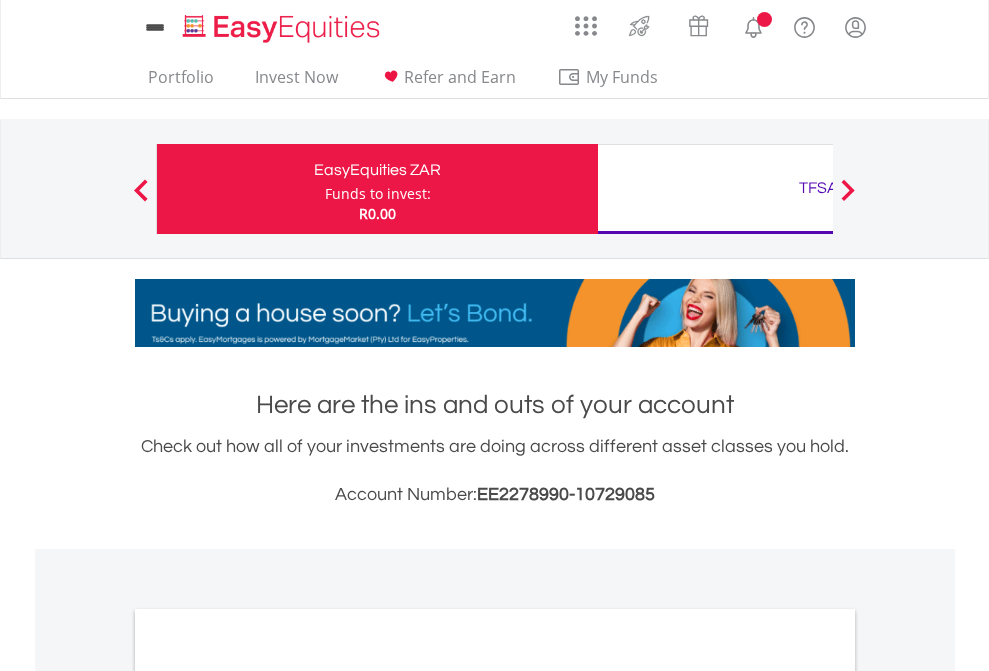 scroll, scrollTop: 0, scrollLeft: 0, axis: both 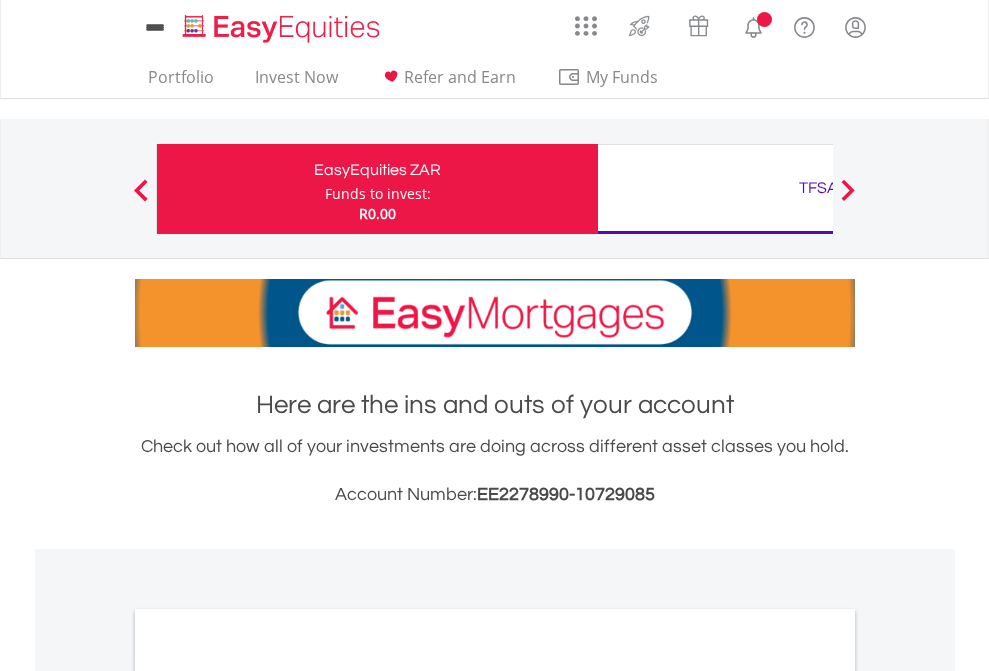 click on "All Holdings" at bounding box center [268, 1096] 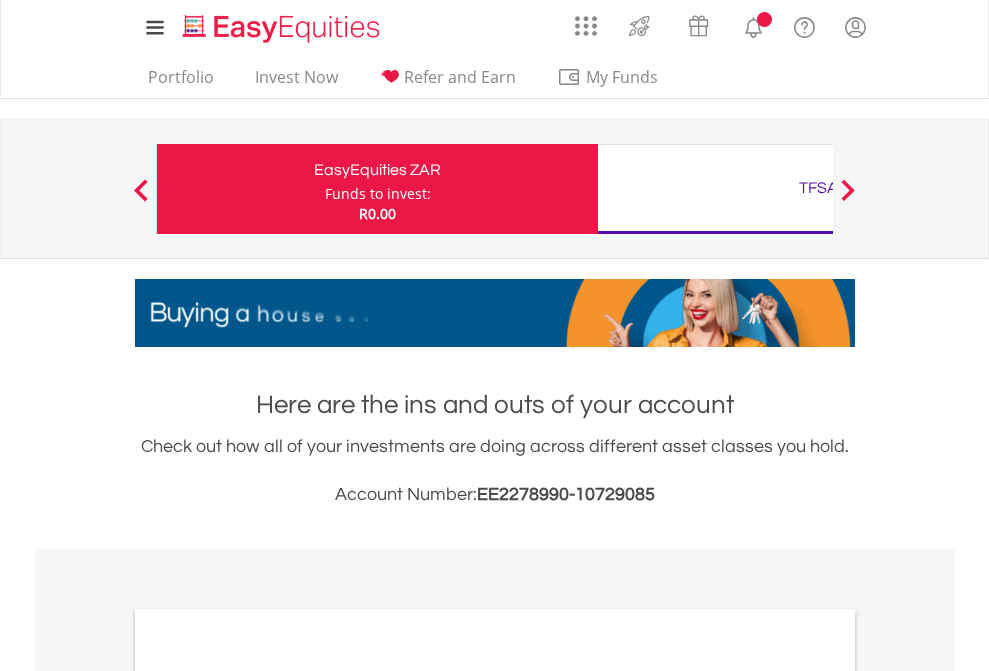 scroll, scrollTop: 1202, scrollLeft: 0, axis: vertical 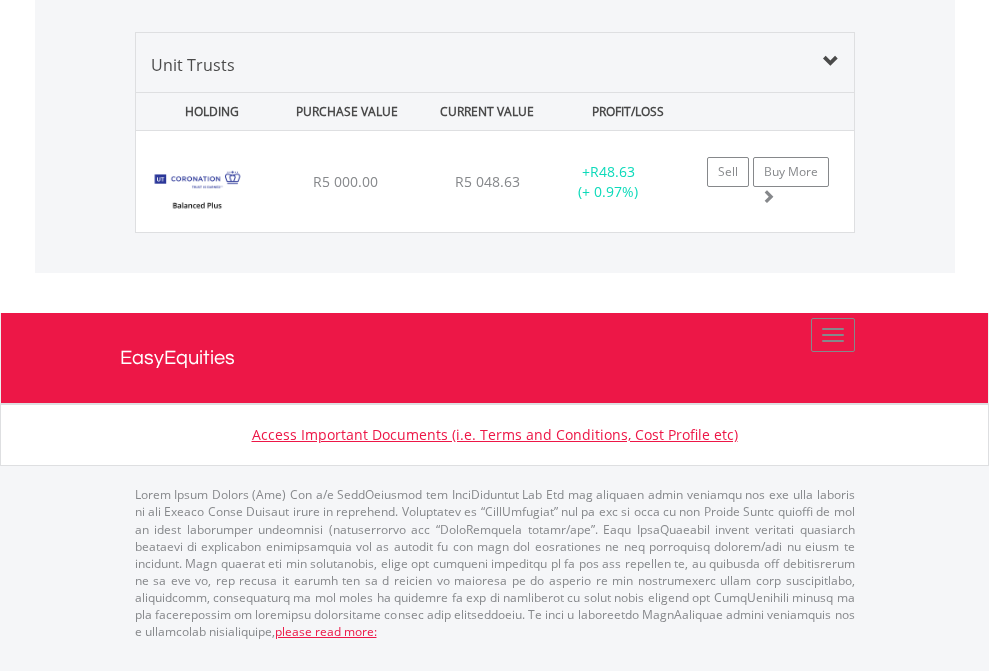click on "TFSA" at bounding box center [818, -1338] 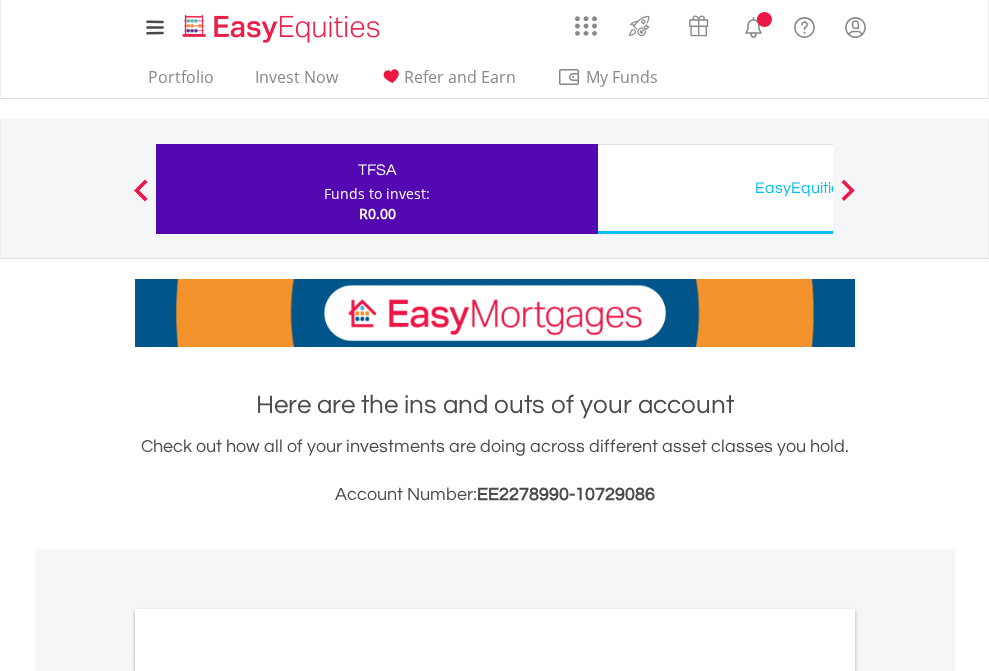 scroll, scrollTop: 1202, scrollLeft: 0, axis: vertical 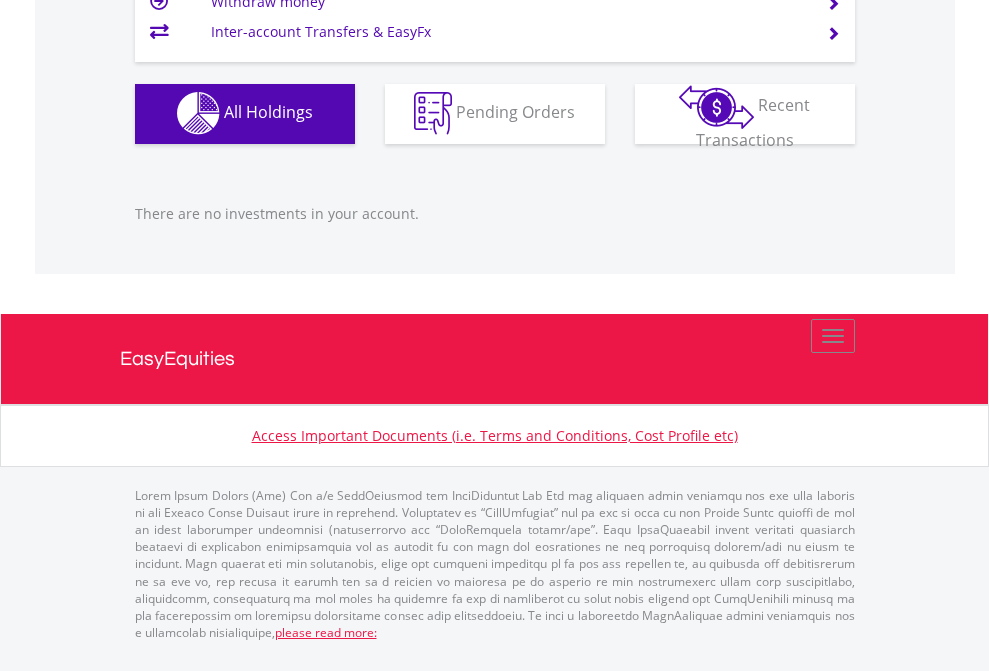 click on "EasyEquities USD" at bounding box center [818, -1142] 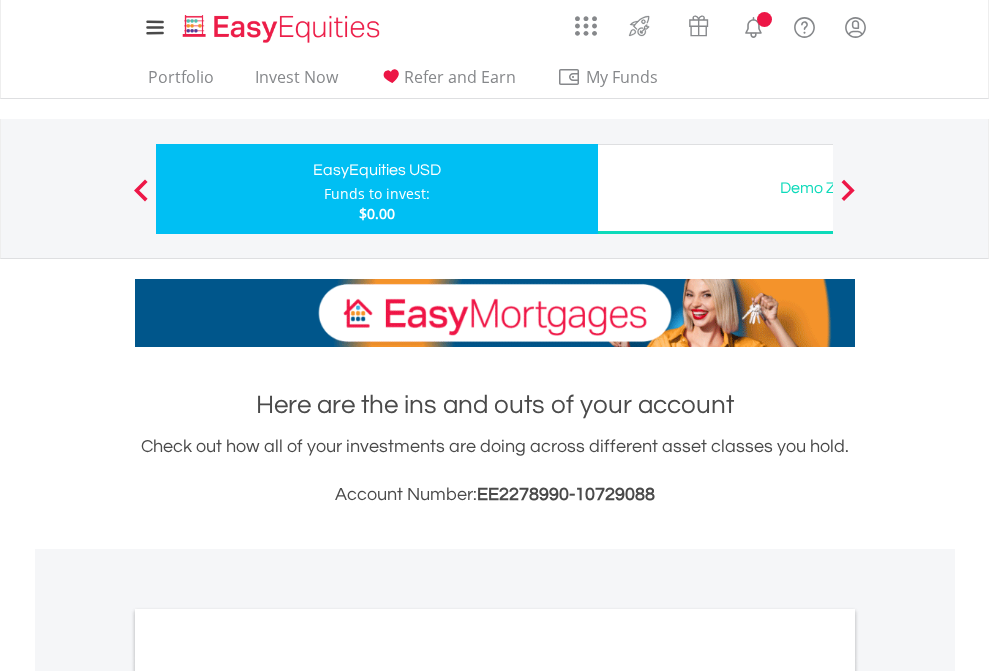 scroll, scrollTop: 0, scrollLeft: 0, axis: both 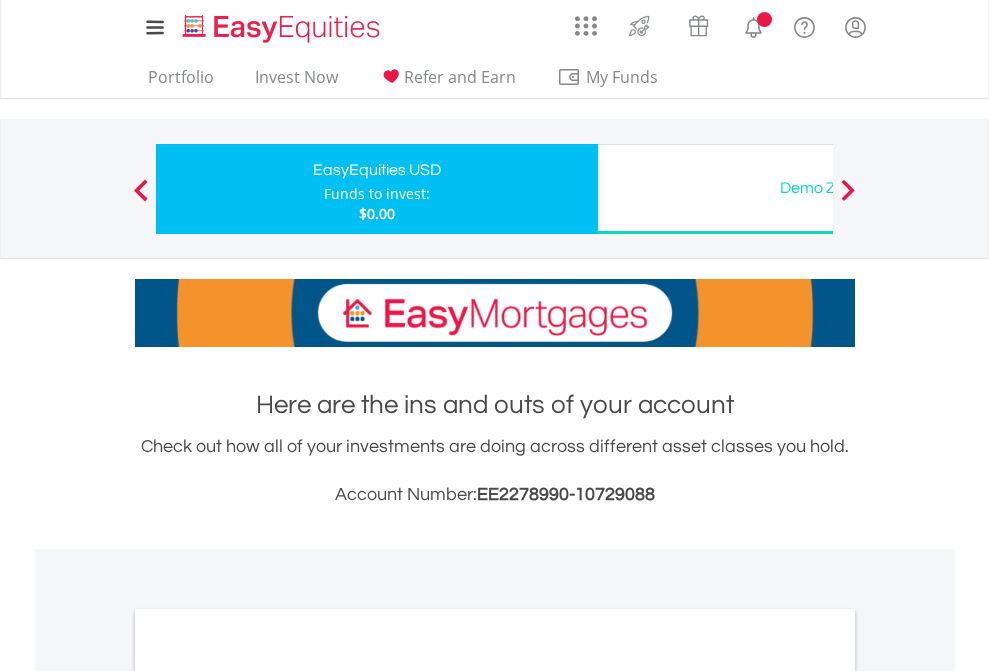 click on "All Holdings" at bounding box center [268, 1096] 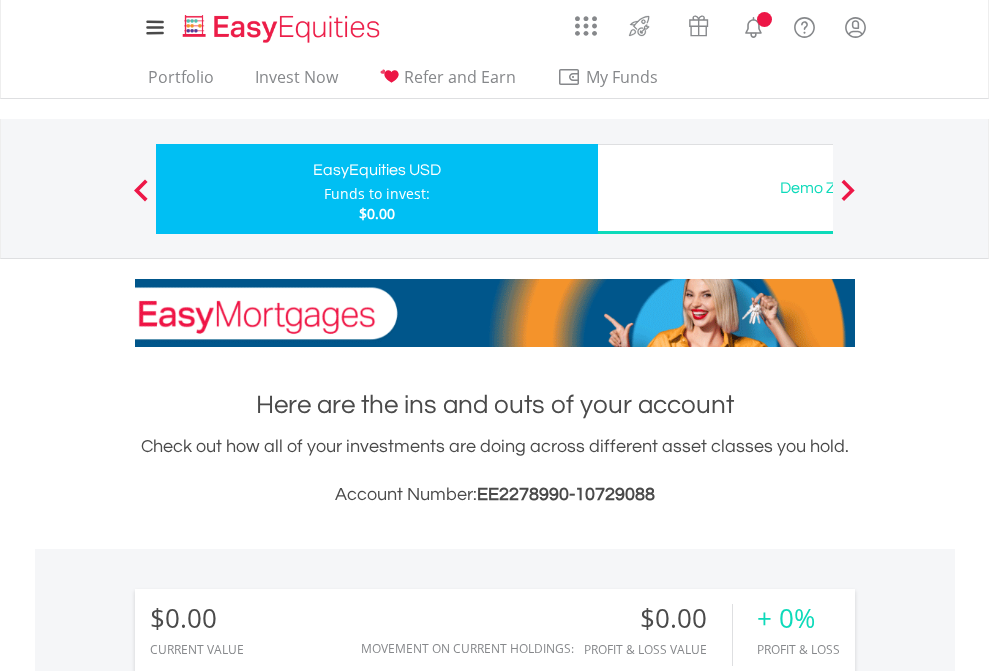 scroll, scrollTop: 1486, scrollLeft: 0, axis: vertical 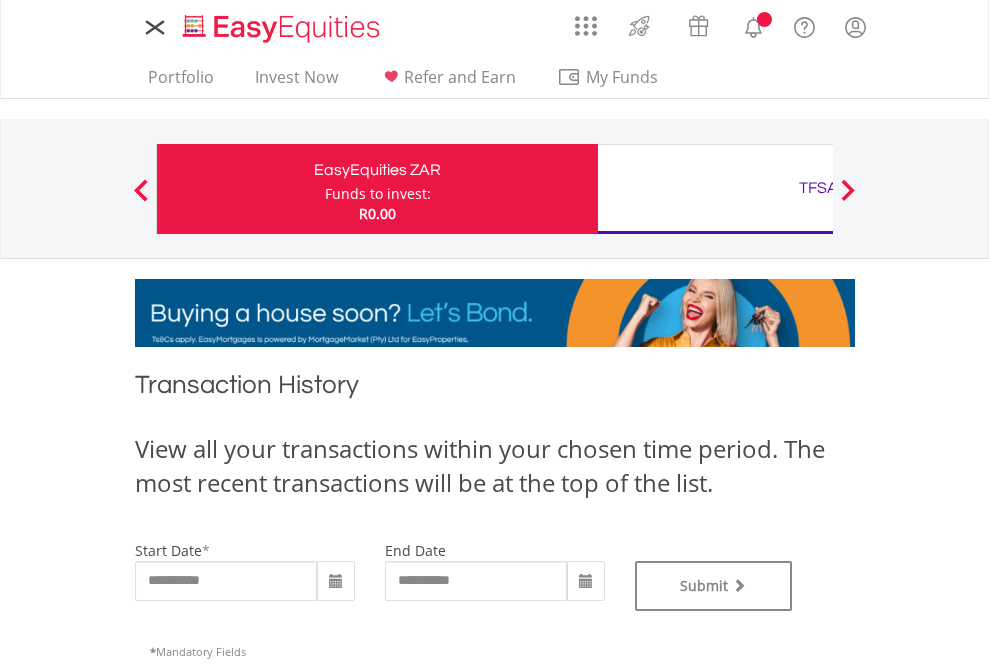 type on "**********" 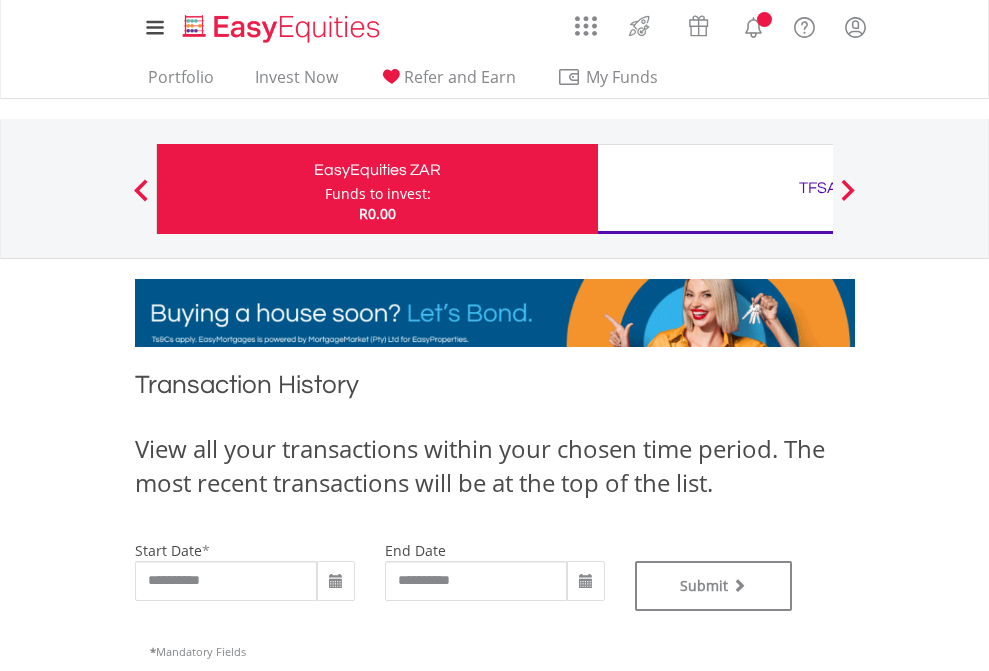 type on "**********" 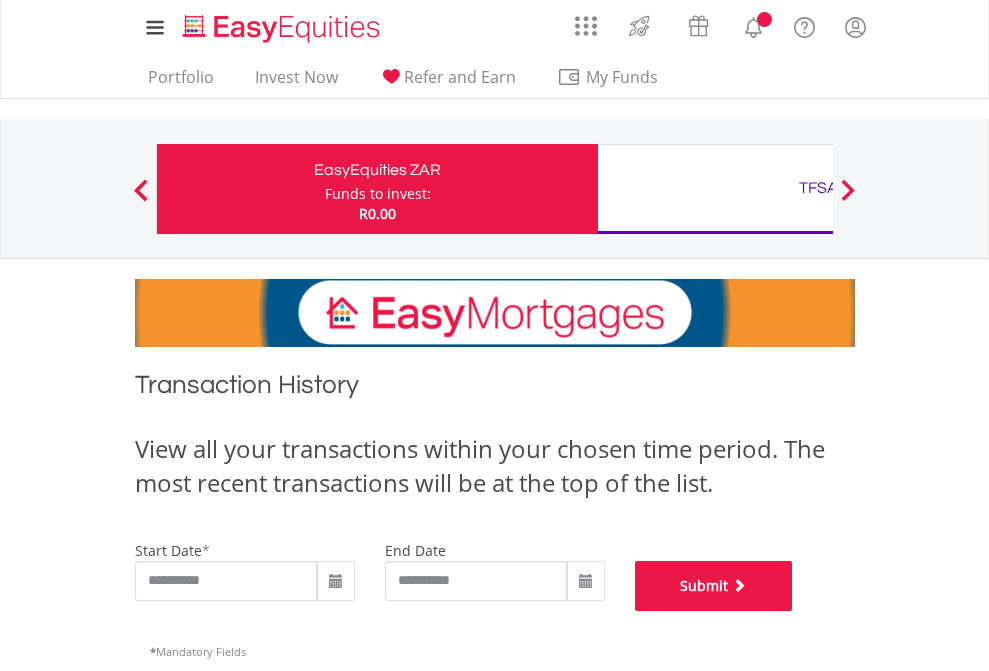 click on "Submit" at bounding box center (714, 586) 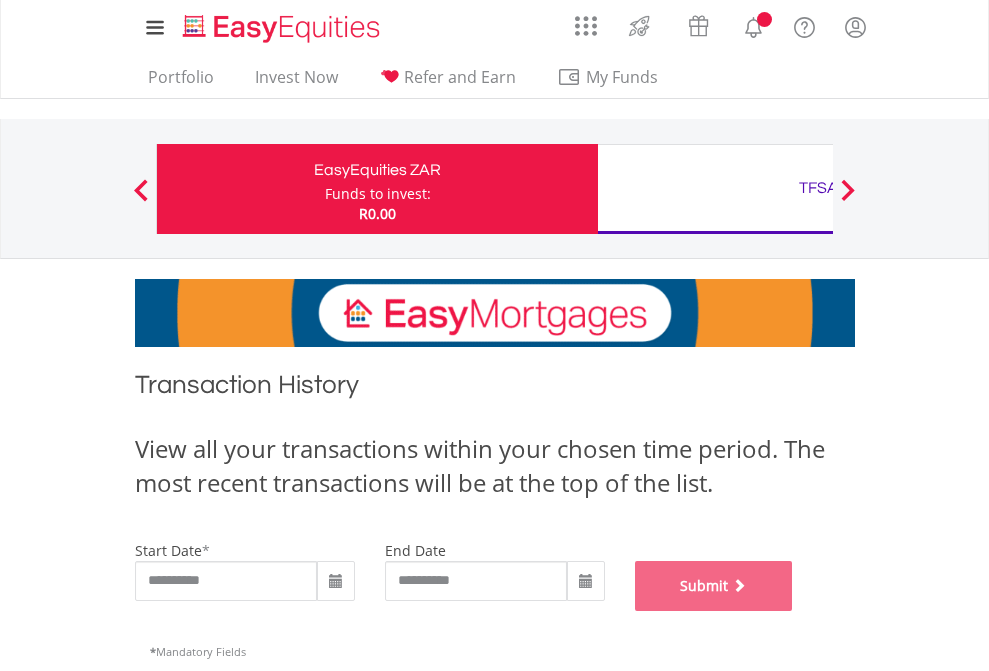 scroll, scrollTop: 811, scrollLeft: 0, axis: vertical 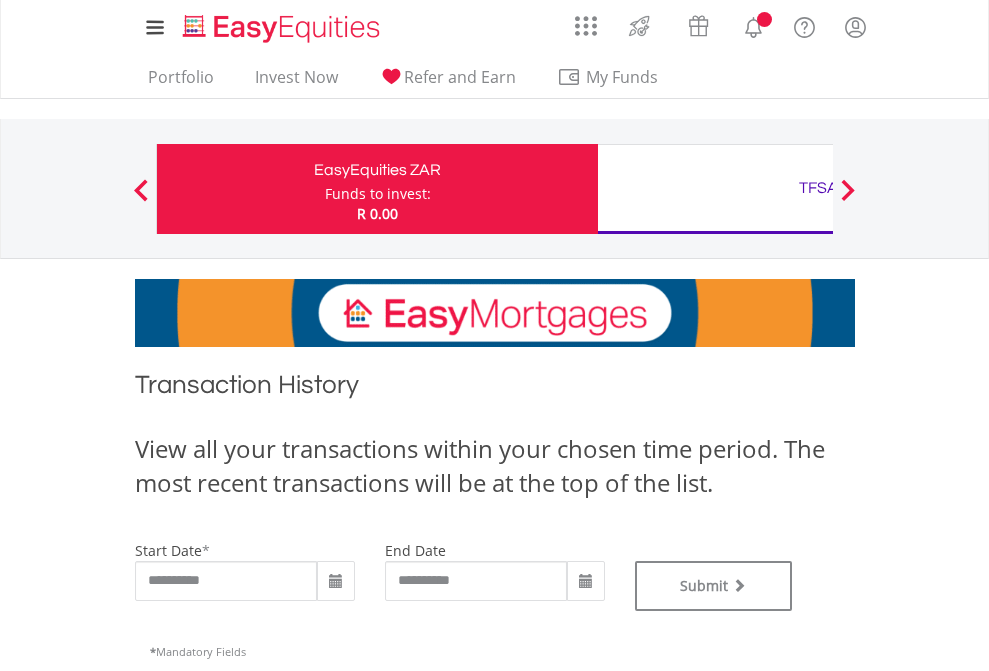 click on "TFSA" at bounding box center [818, 188] 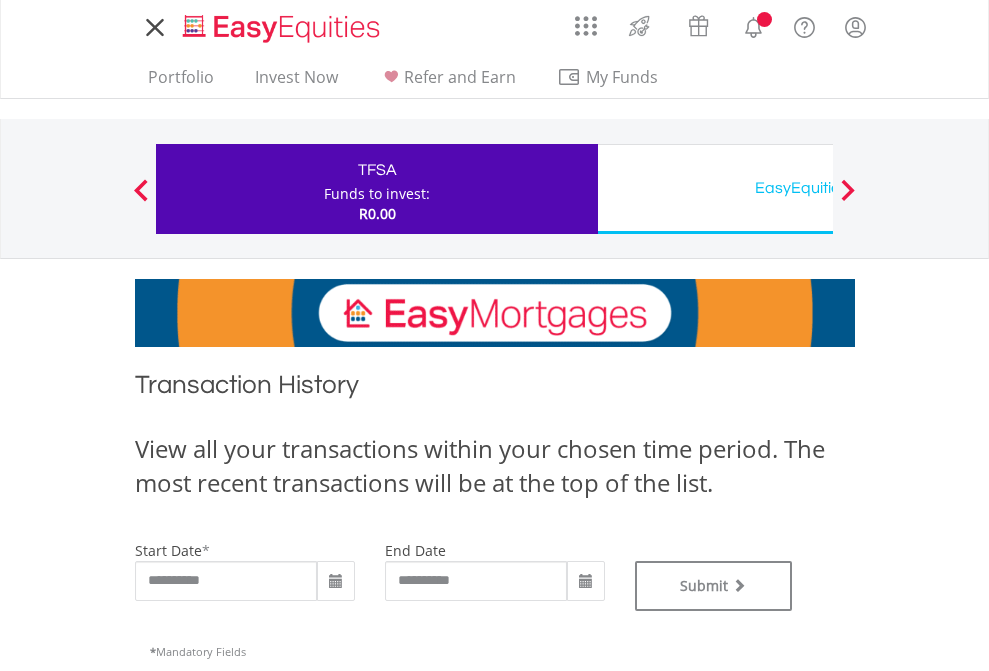 scroll, scrollTop: 0, scrollLeft: 0, axis: both 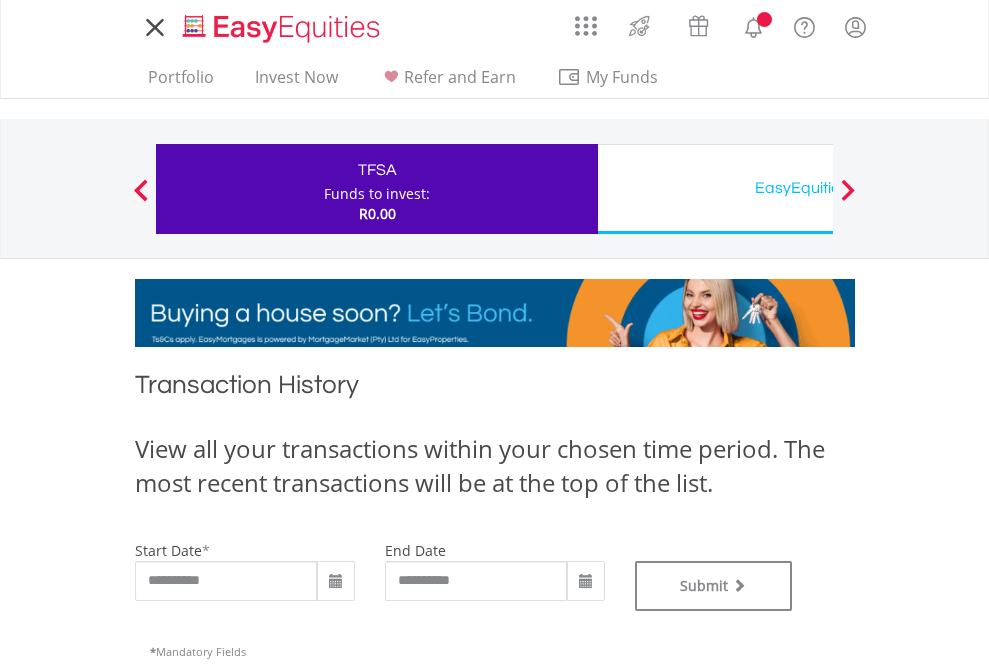 type on "**********" 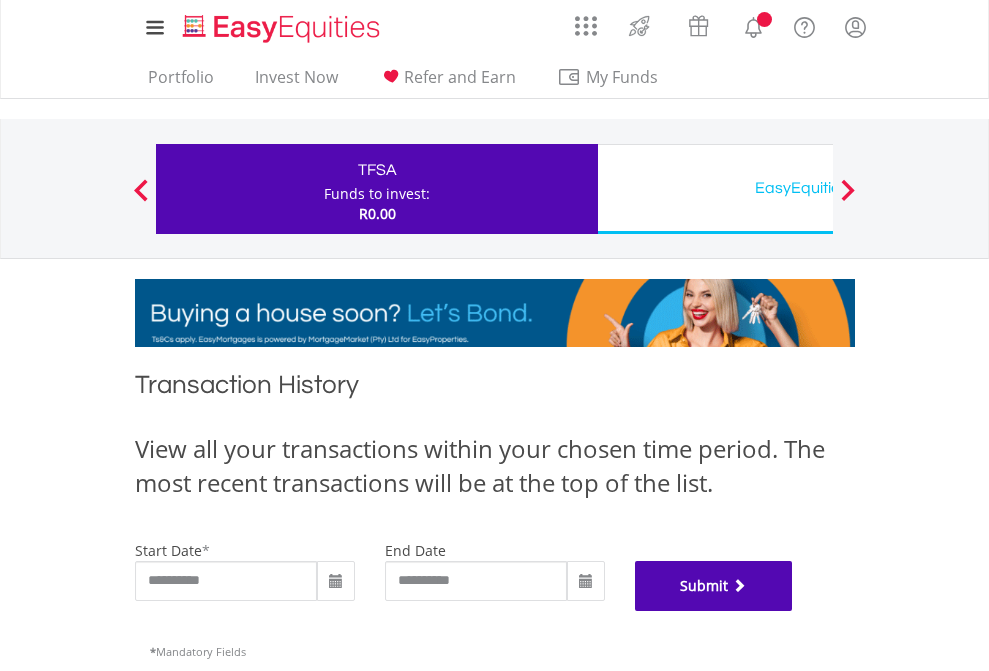 click on "Submit" at bounding box center [714, 586] 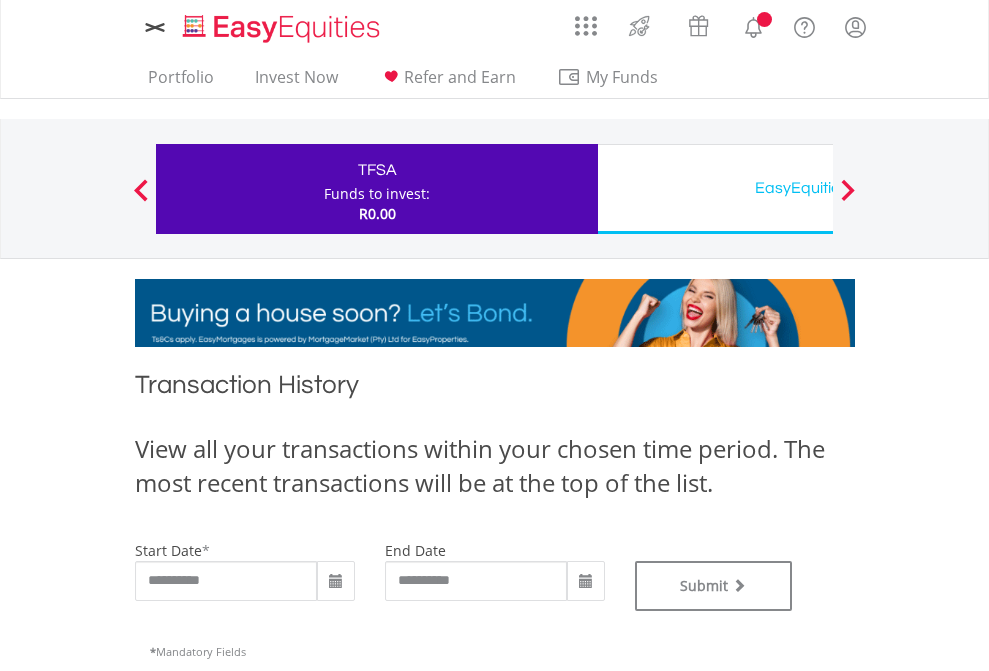 scroll, scrollTop: 0, scrollLeft: 0, axis: both 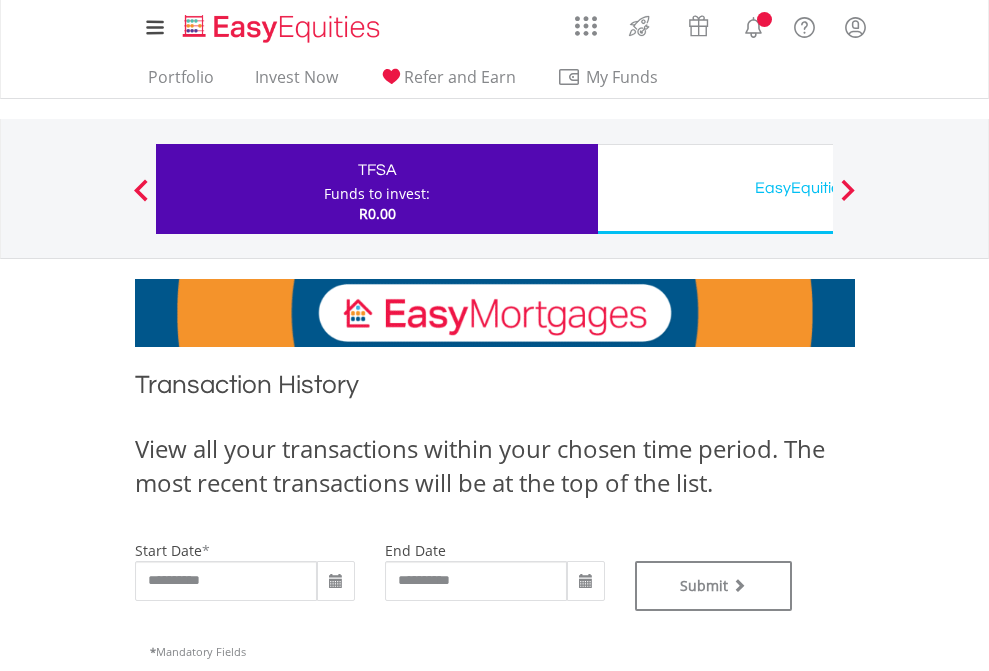 click on "EasyEquities USD" at bounding box center [818, 188] 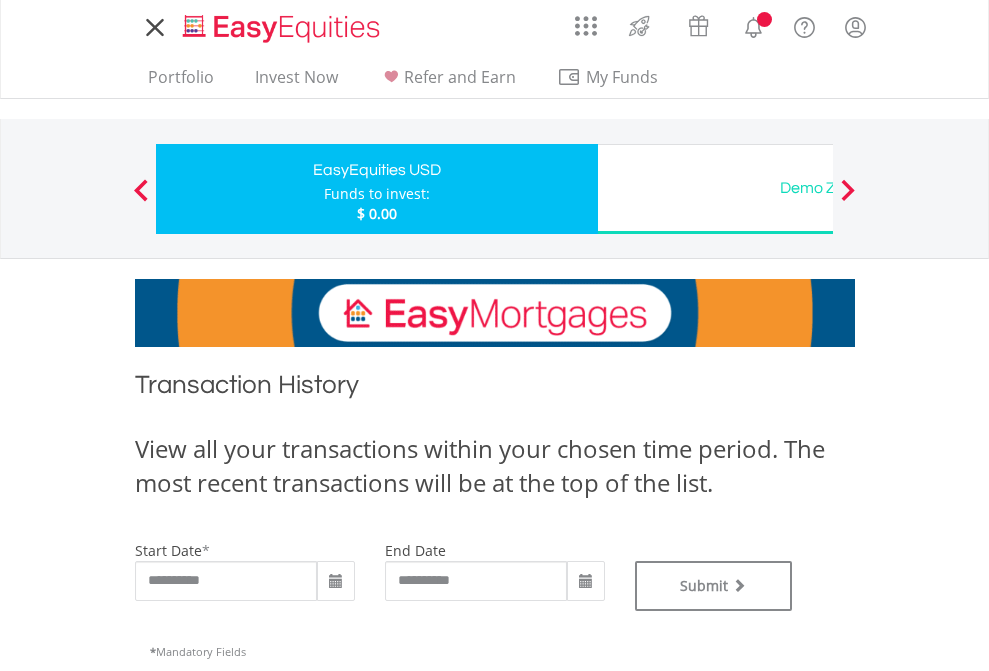 scroll, scrollTop: 0, scrollLeft: 0, axis: both 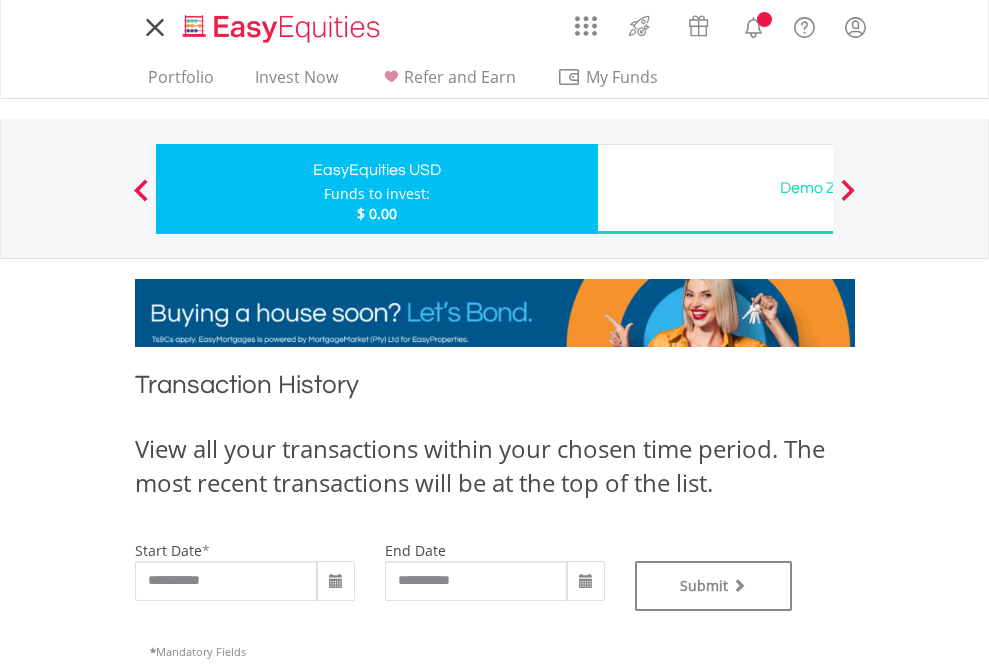 type on "**********" 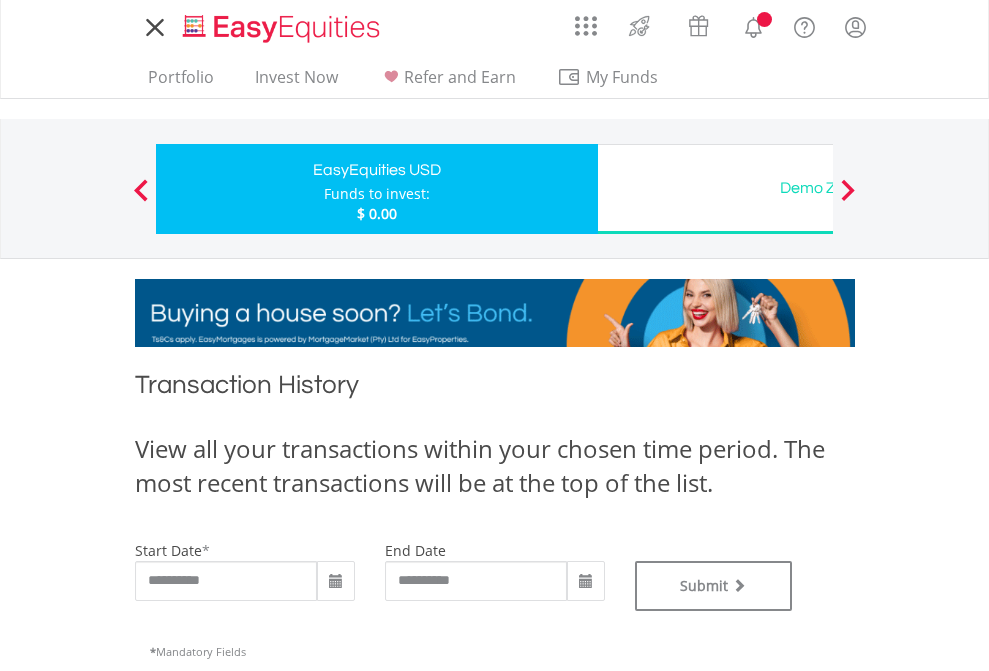 type on "**********" 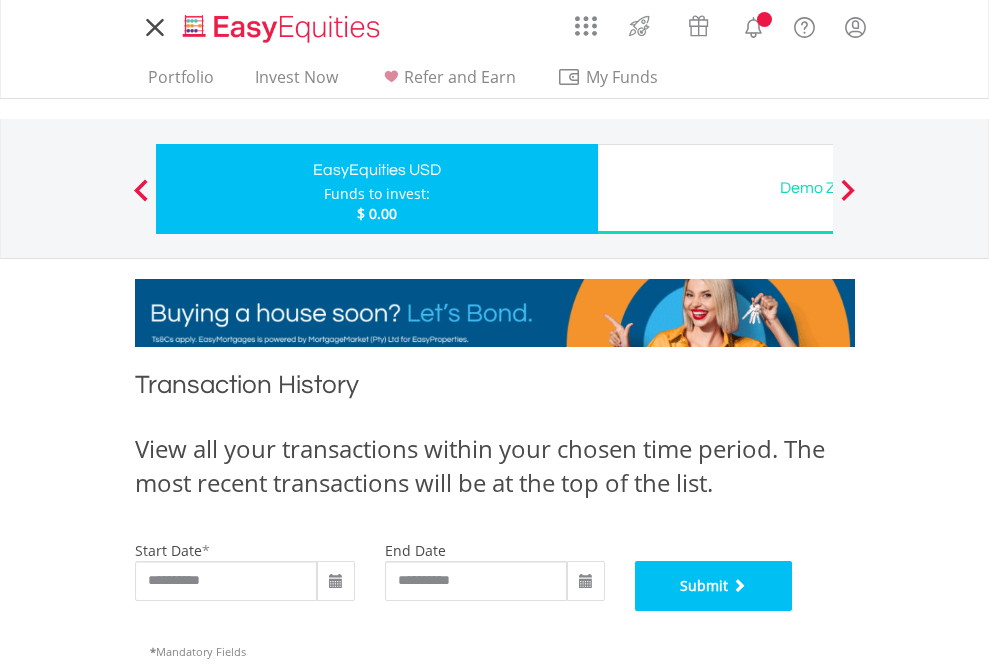 click on "Submit" at bounding box center (714, 586) 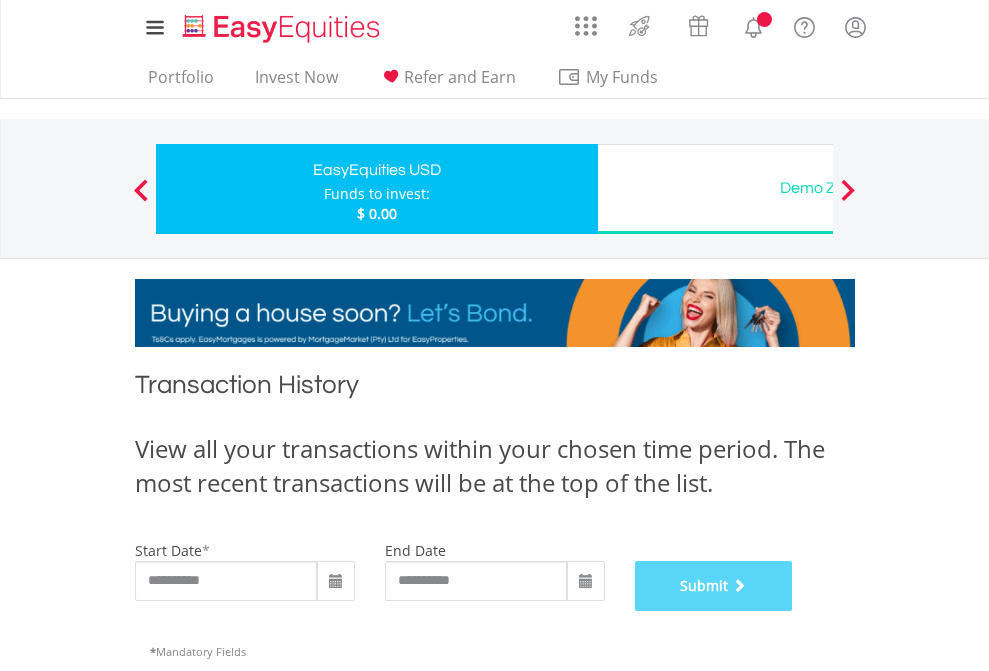 scroll, scrollTop: 811, scrollLeft: 0, axis: vertical 